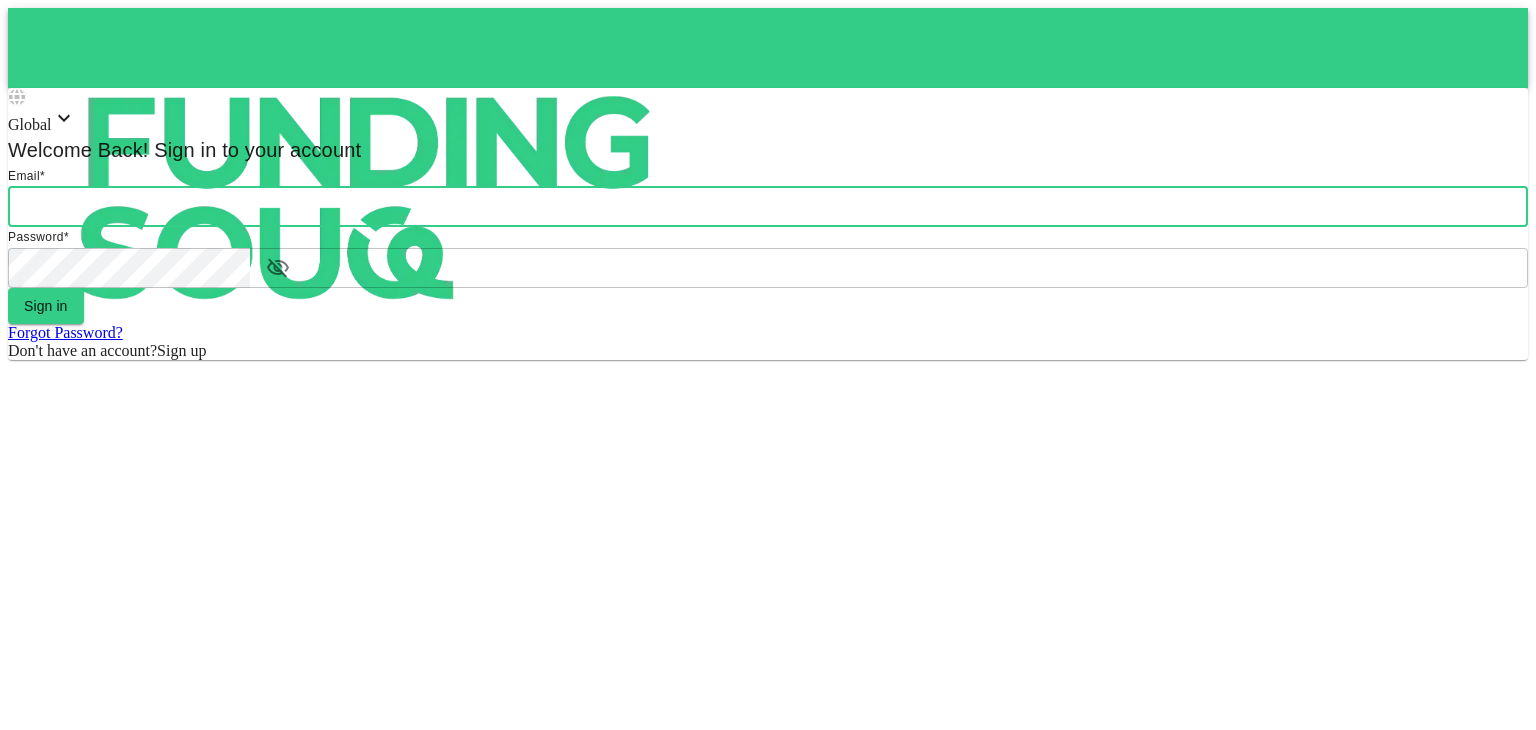 scroll, scrollTop: 0, scrollLeft: 0, axis: both 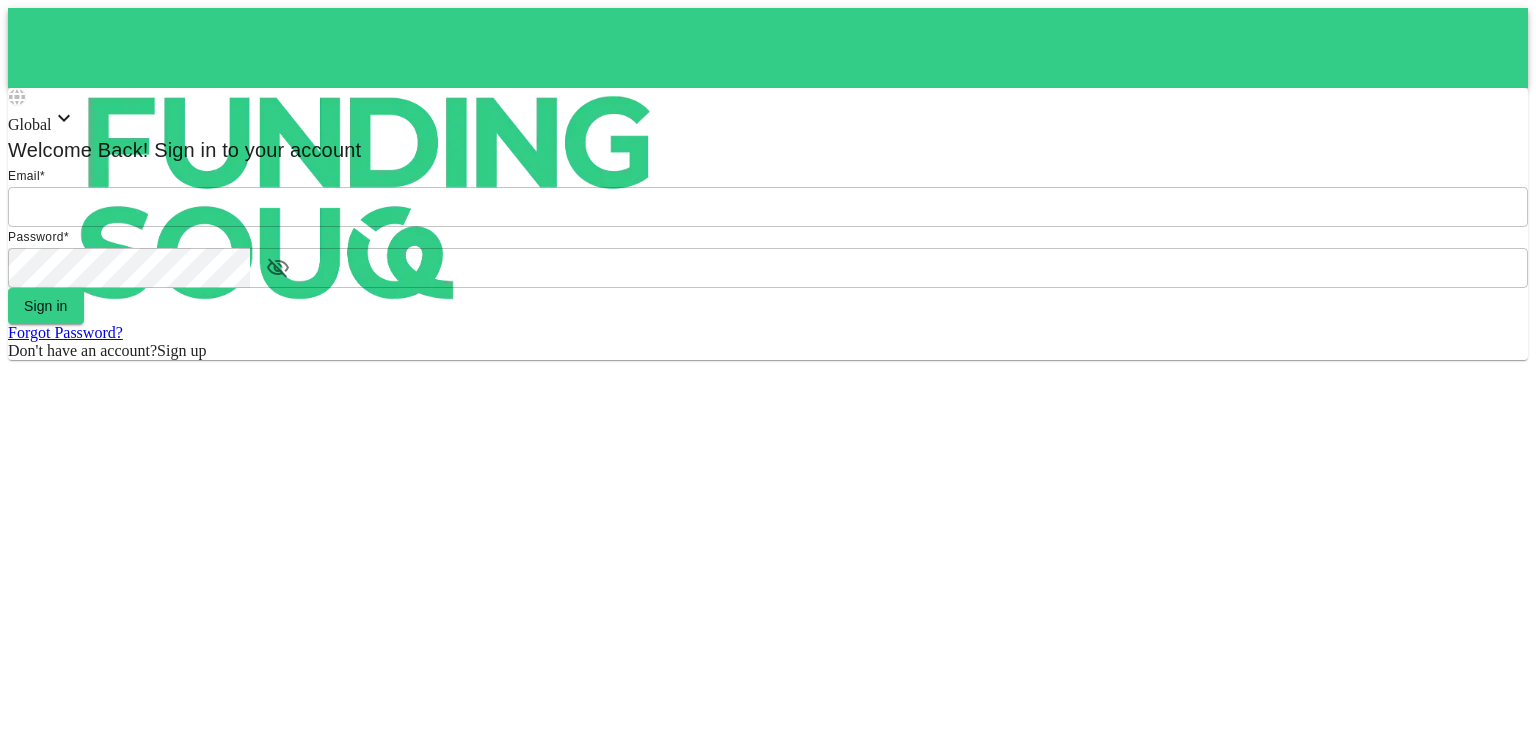 type on "[PERSON_NAME][EMAIL_ADDRESS][DOMAIN_NAME]" 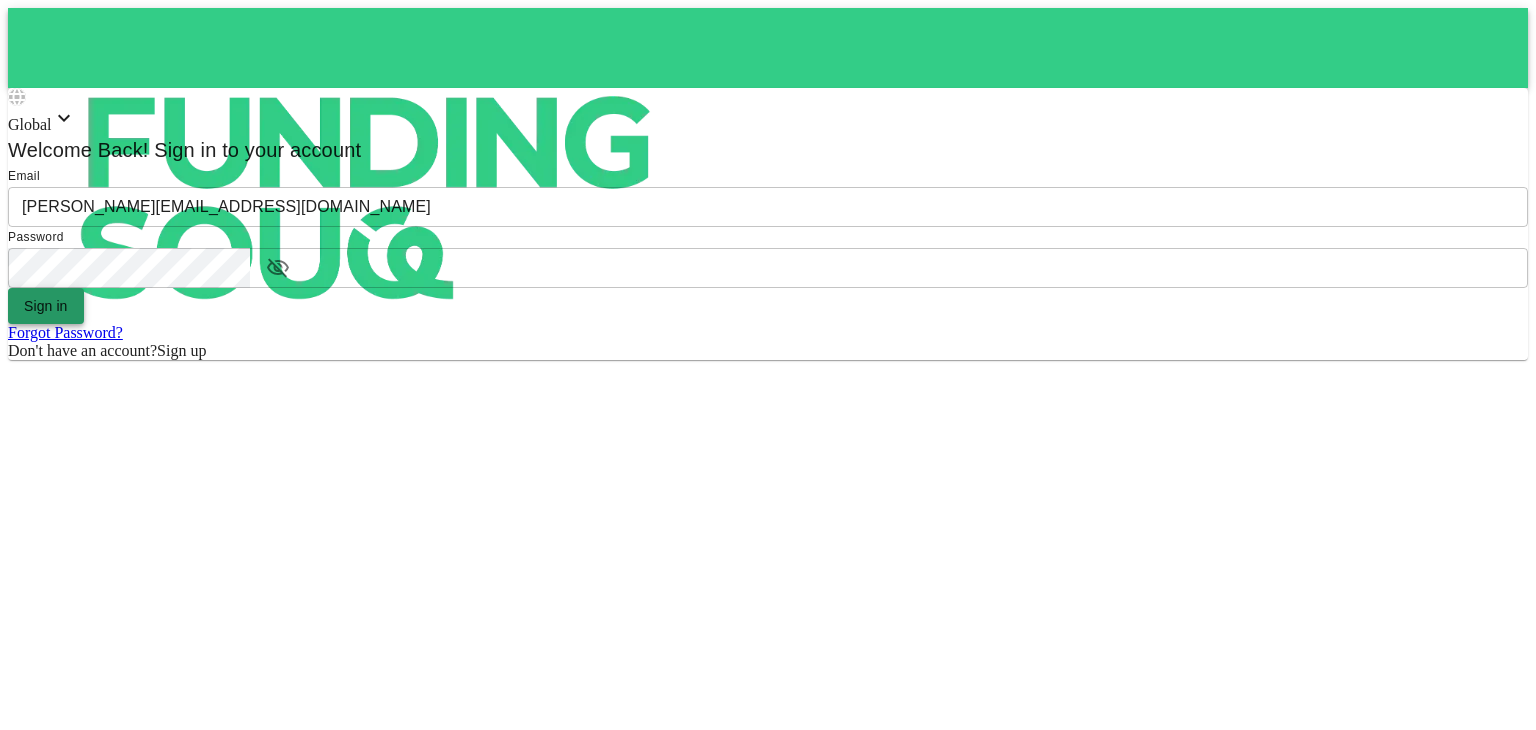 click on "Sign in" at bounding box center (46, 306) 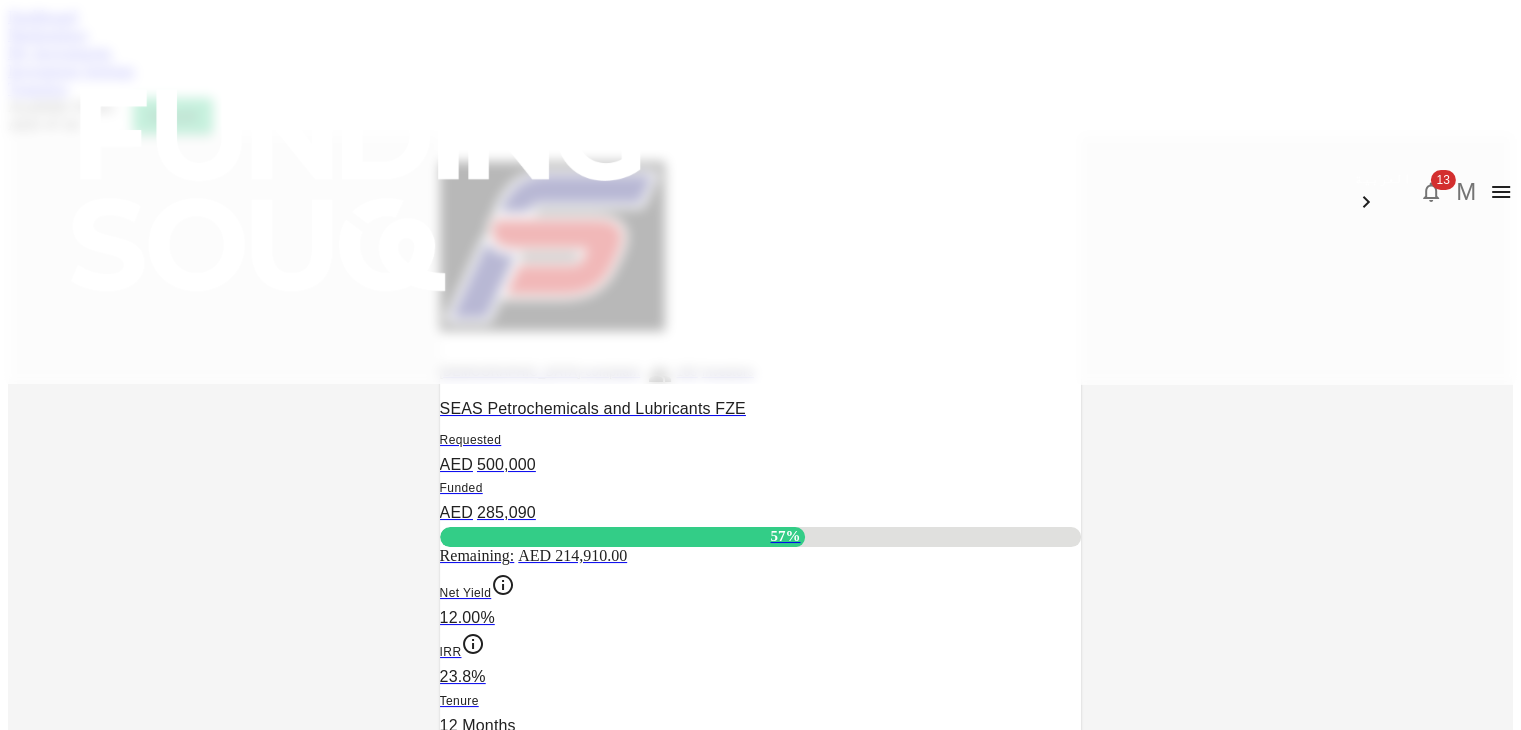 click 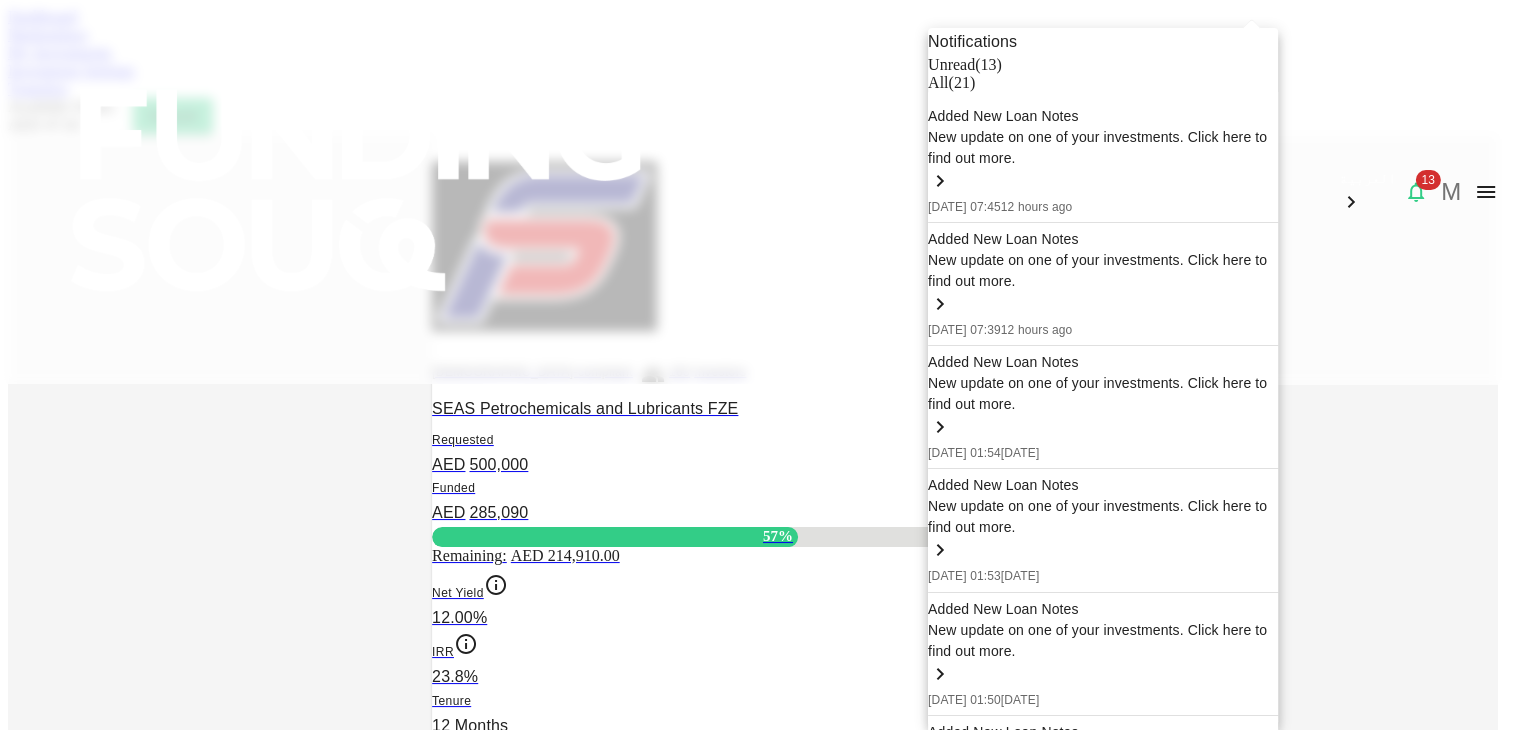 click on "Added New Loan Notes" at bounding box center [1103, 116] 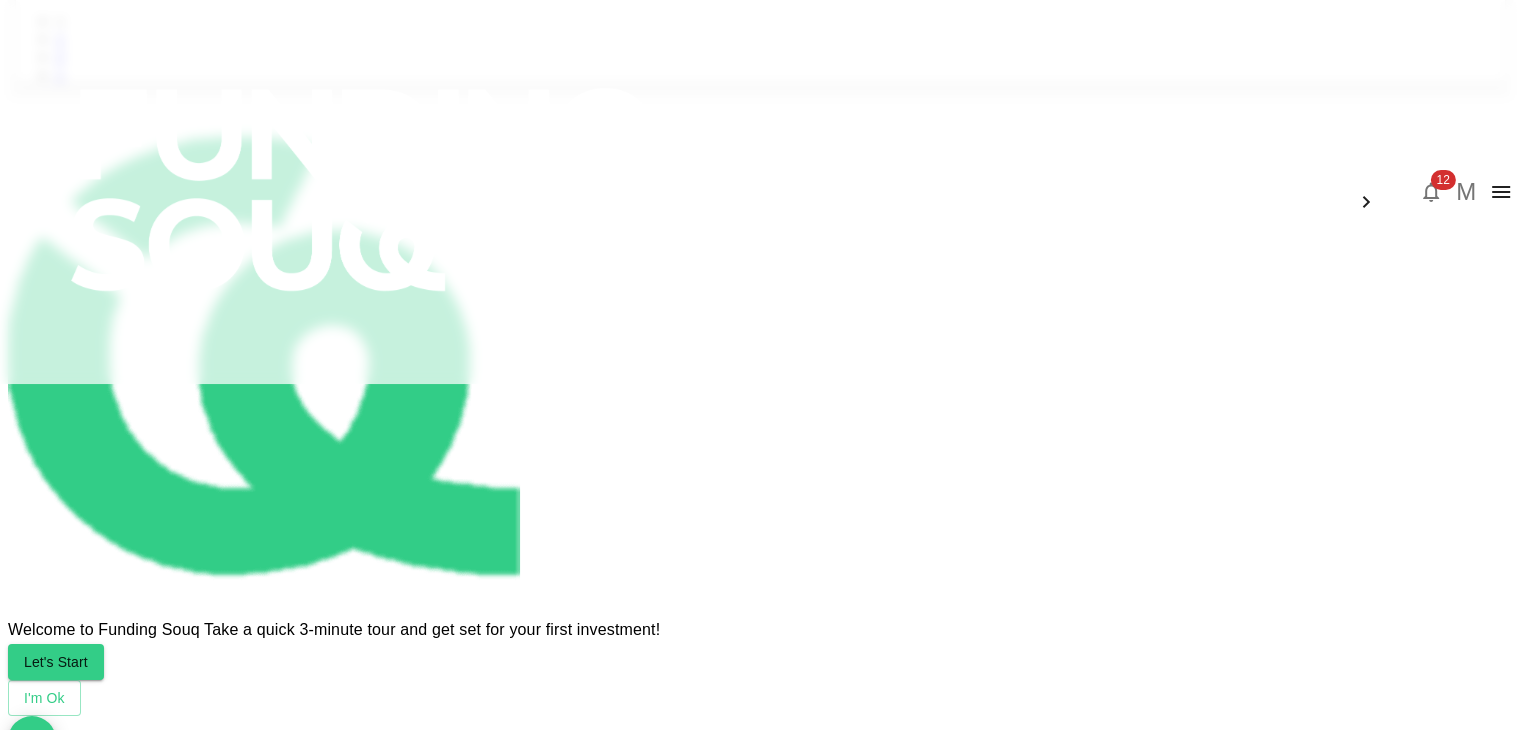 scroll, scrollTop: 948, scrollLeft: 0, axis: vertical 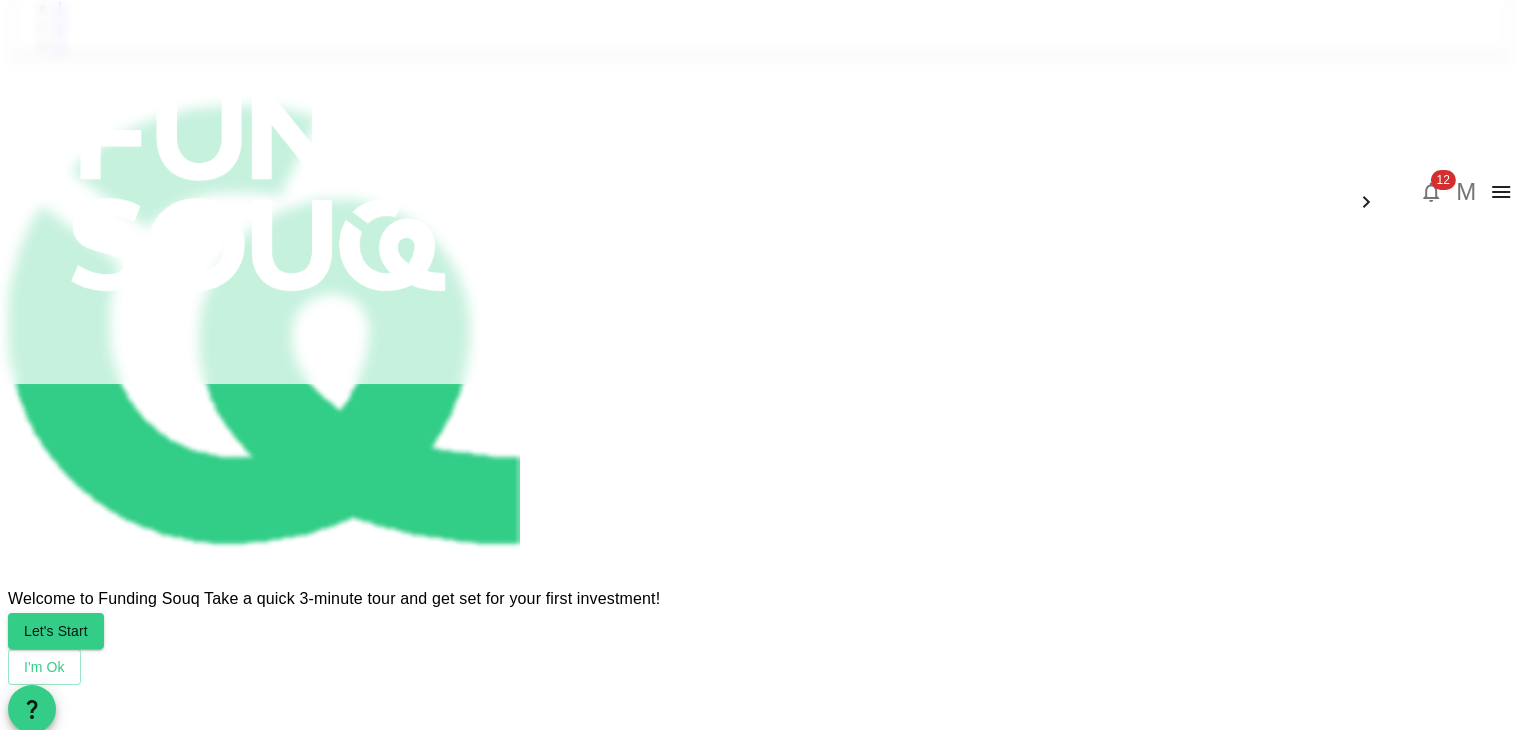 type 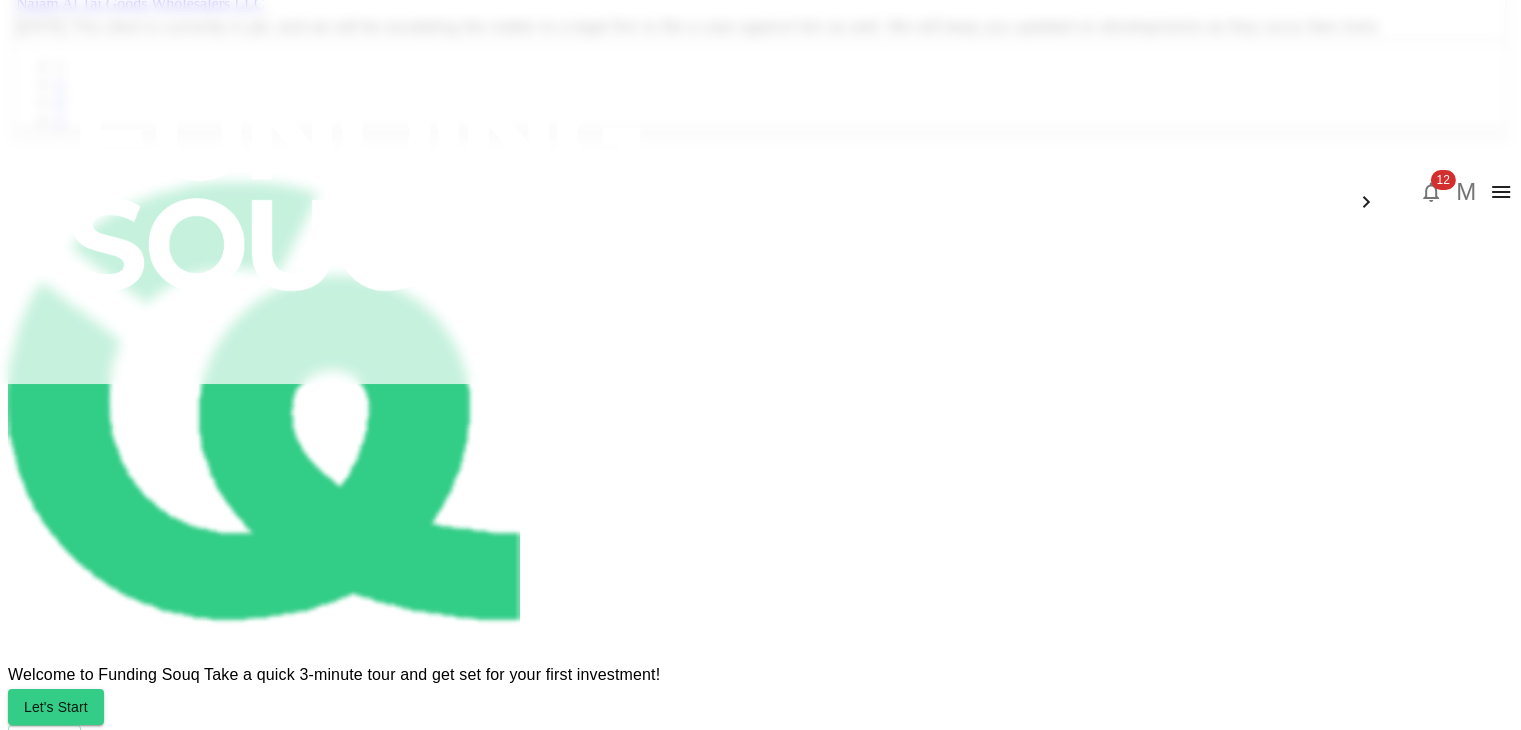 scroll, scrollTop: 868, scrollLeft: 0, axis: vertical 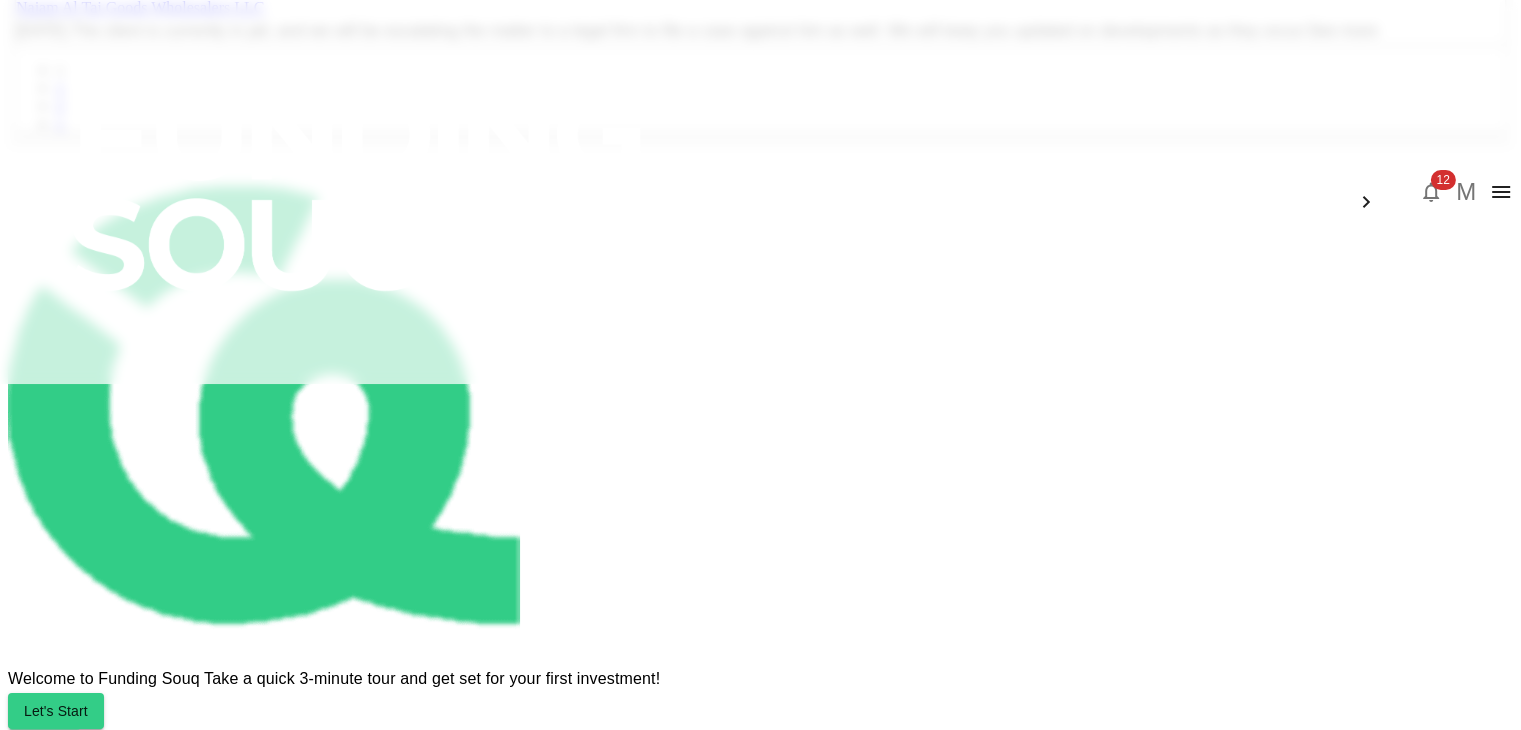click on "See more" at bounding box center [1250, -90] 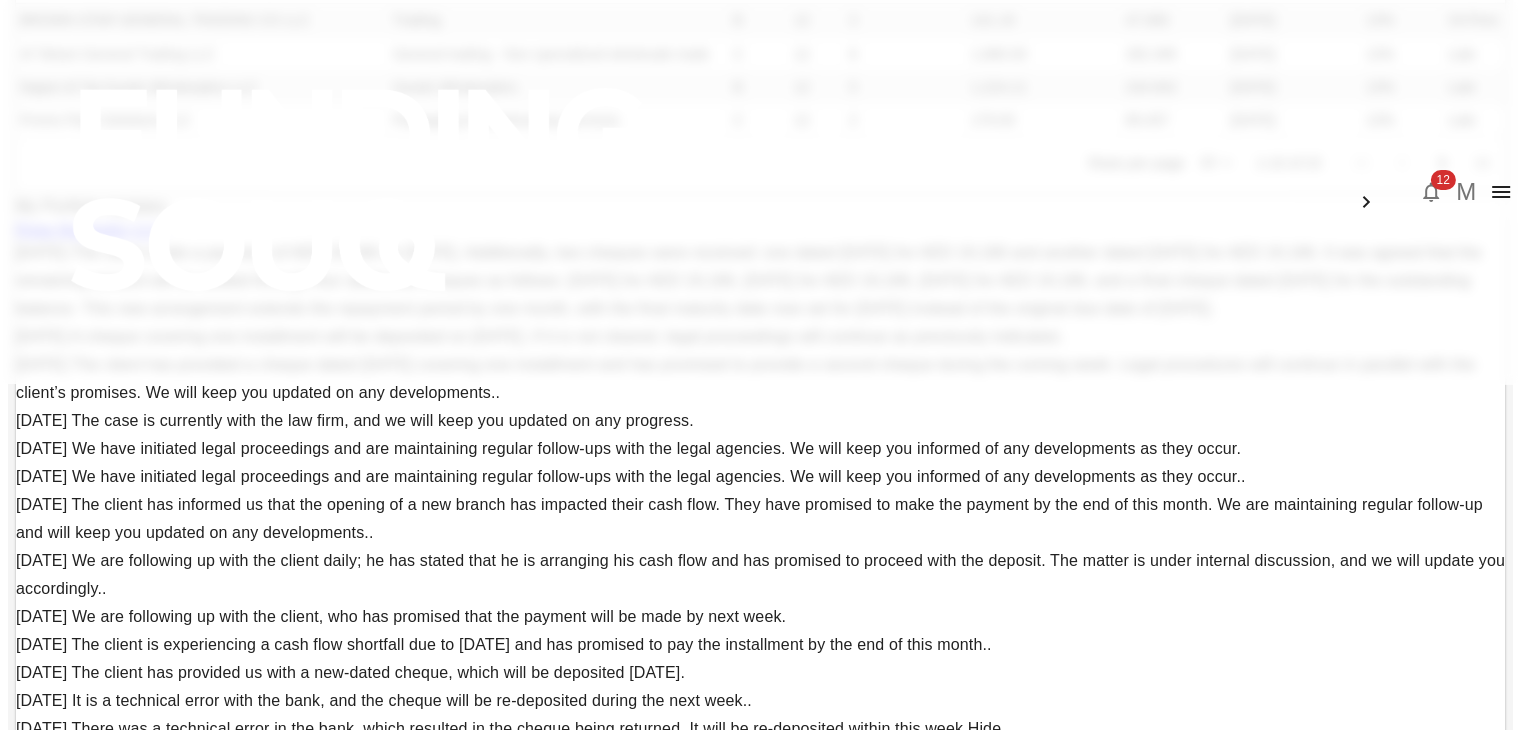 scroll, scrollTop: 468, scrollLeft: 0, axis: vertical 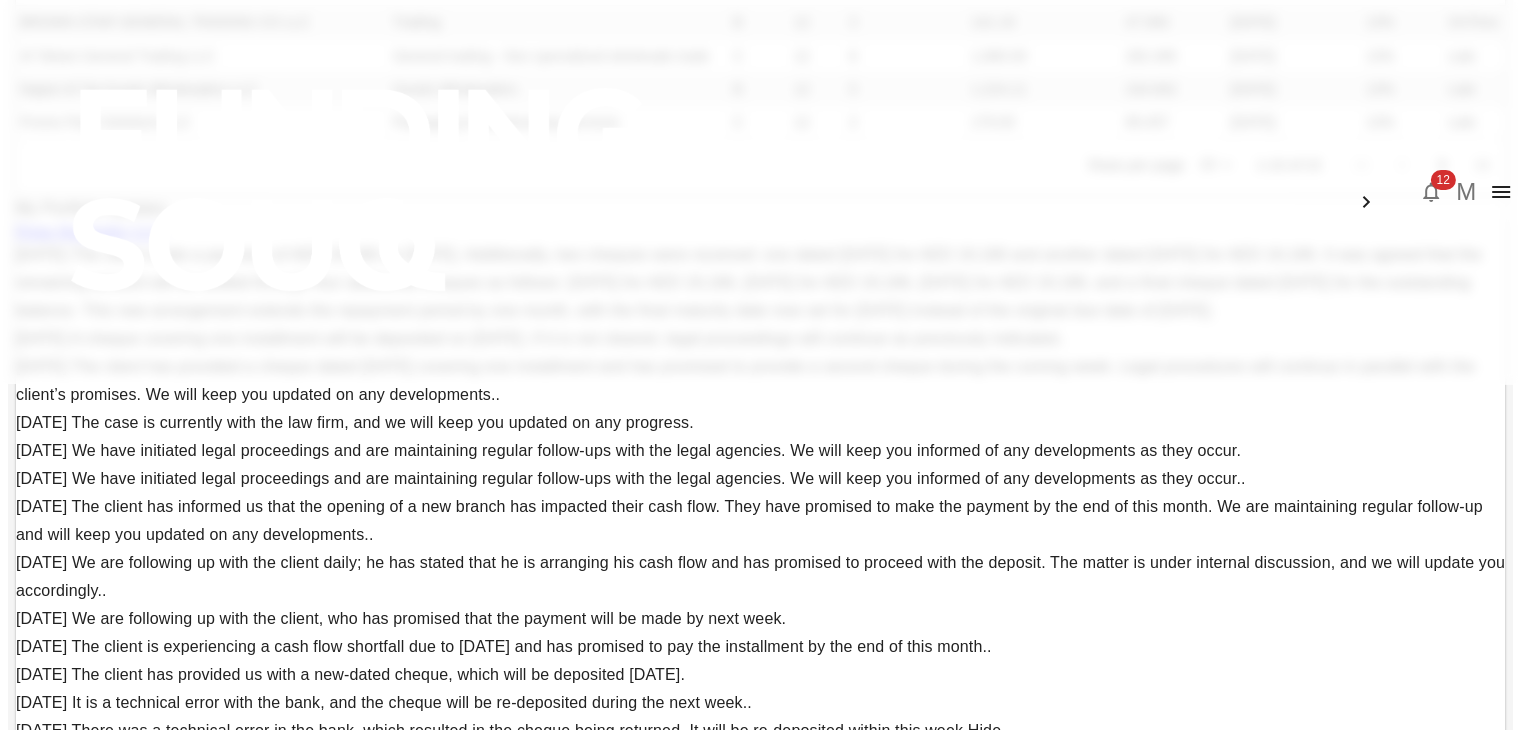 click on "العربية 12 M Dashboard Marketplace My Investments Investment Settings Transfers Available Funds : AED   47.63 Deposit   My Investments   You have currently invested in   23   businesses with a total exposure of   AED 7,328.58   Current Investments Show past investments Business Name Industry Risk Tenure Repayments left Outstanding Amount Next Payment Next payment due Profit Rate Status Royal Deluxe Real Estate & General Maintenance LLC Services  B 12 1 94.13 94.13 [DATE] 13% OnTime Advanced Integration Automation LLC IT Services B 12 1 72.49 72.49 [DATE] 13% OnTime Pama General Trading LLC General Trading B 12 2 92.30 46.141 [DATE] 13% OnTime Aura Freight Time Shipping LLC Services C 12 2 41.50 20.717 [DATE] 13% OnTime TELE APPS FZC Services  B 12 3 141.20 47.083 [DATE] 13% OnTime AL HANA FACILITIES SOLUTIONS Services  B 12 3 141.28 47.085 [DATE] 13% OnTime BROWN STAR GENERAL TRADING CO LLC Trading B 12 3 141.19 47.083 [DATE] 13% OnTime Al Tahani General Trading LLC C 12" at bounding box center [760, 586] 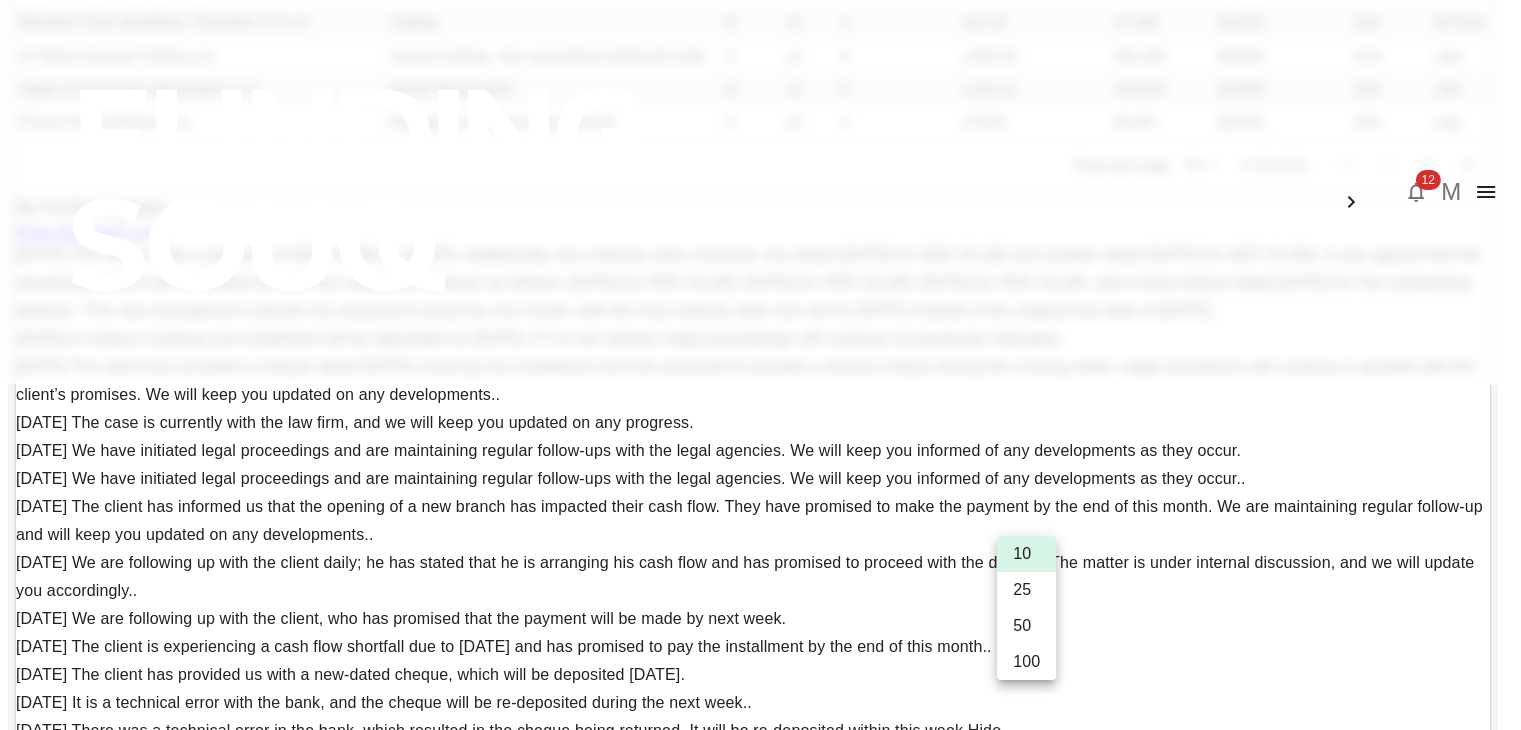 click on "25" at bounding box center (1026, 590) 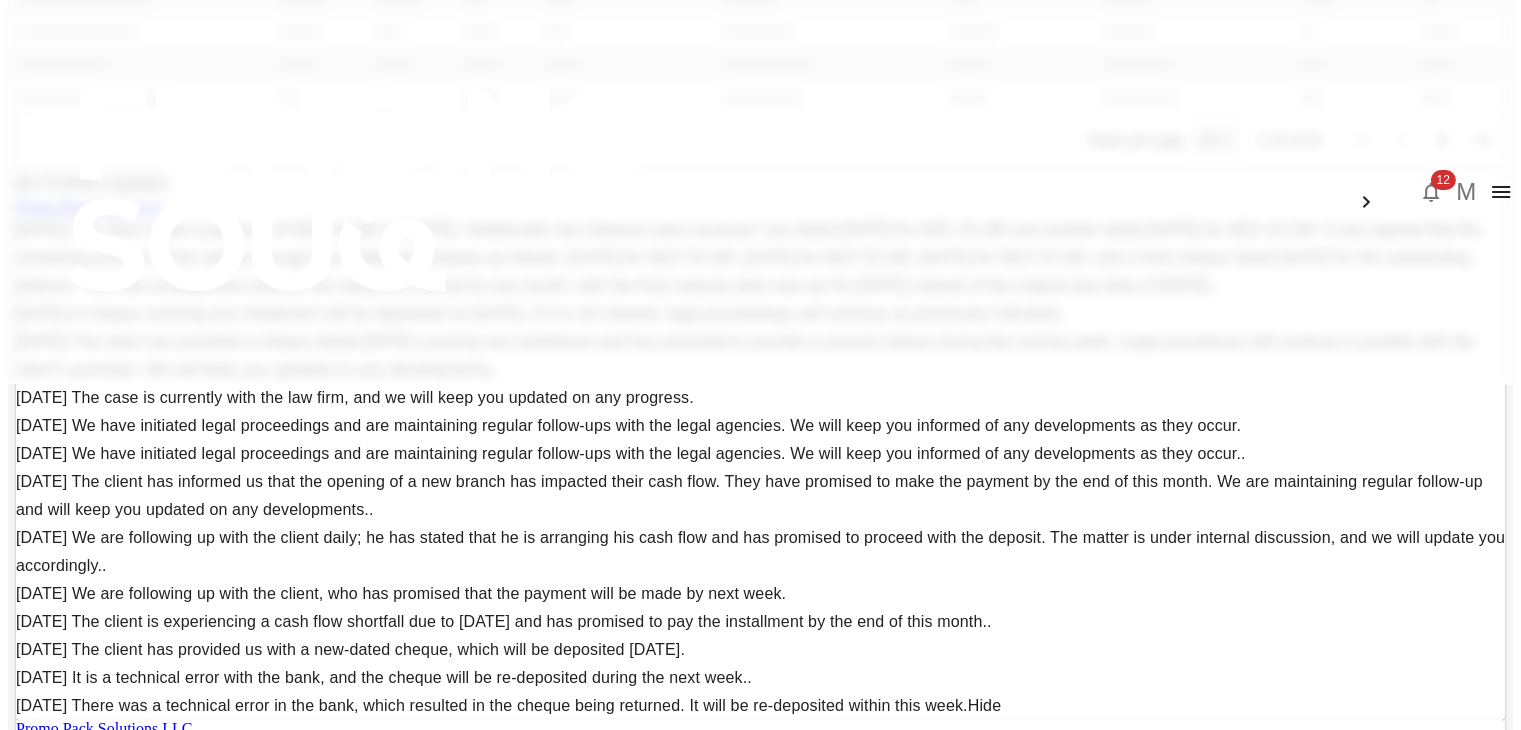 type on "25" 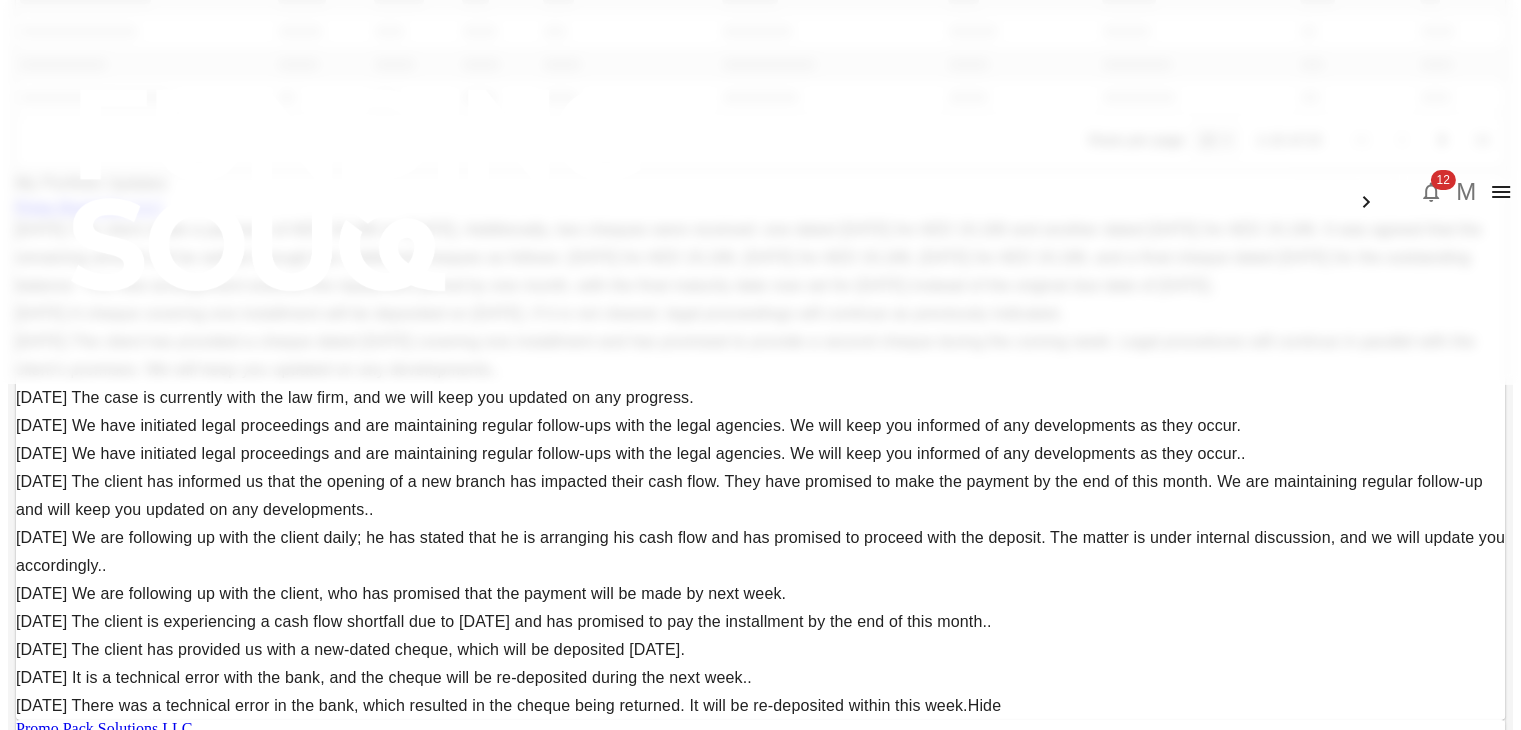 scroll, scrollTop: 508, scrollLeft: 0, axis: vertical 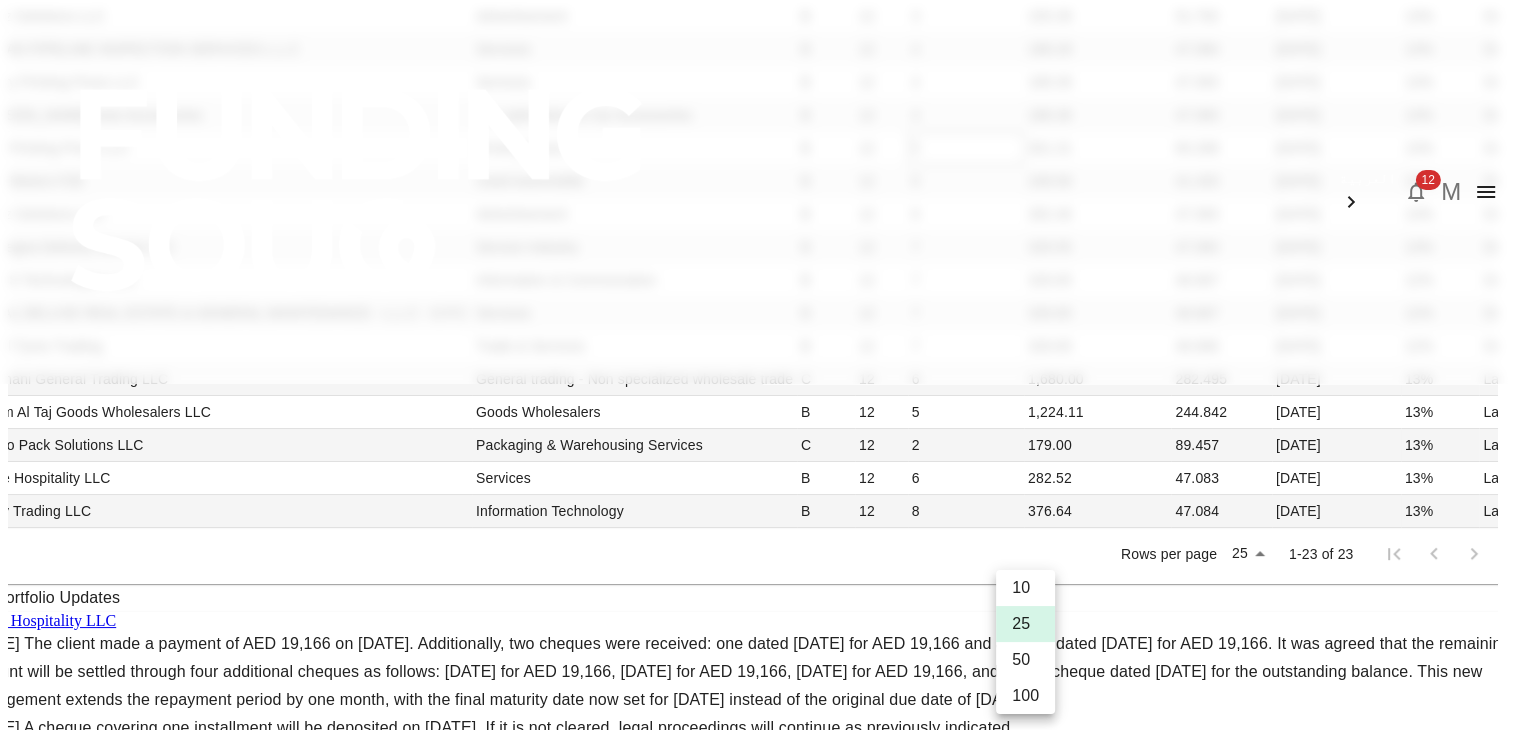 type 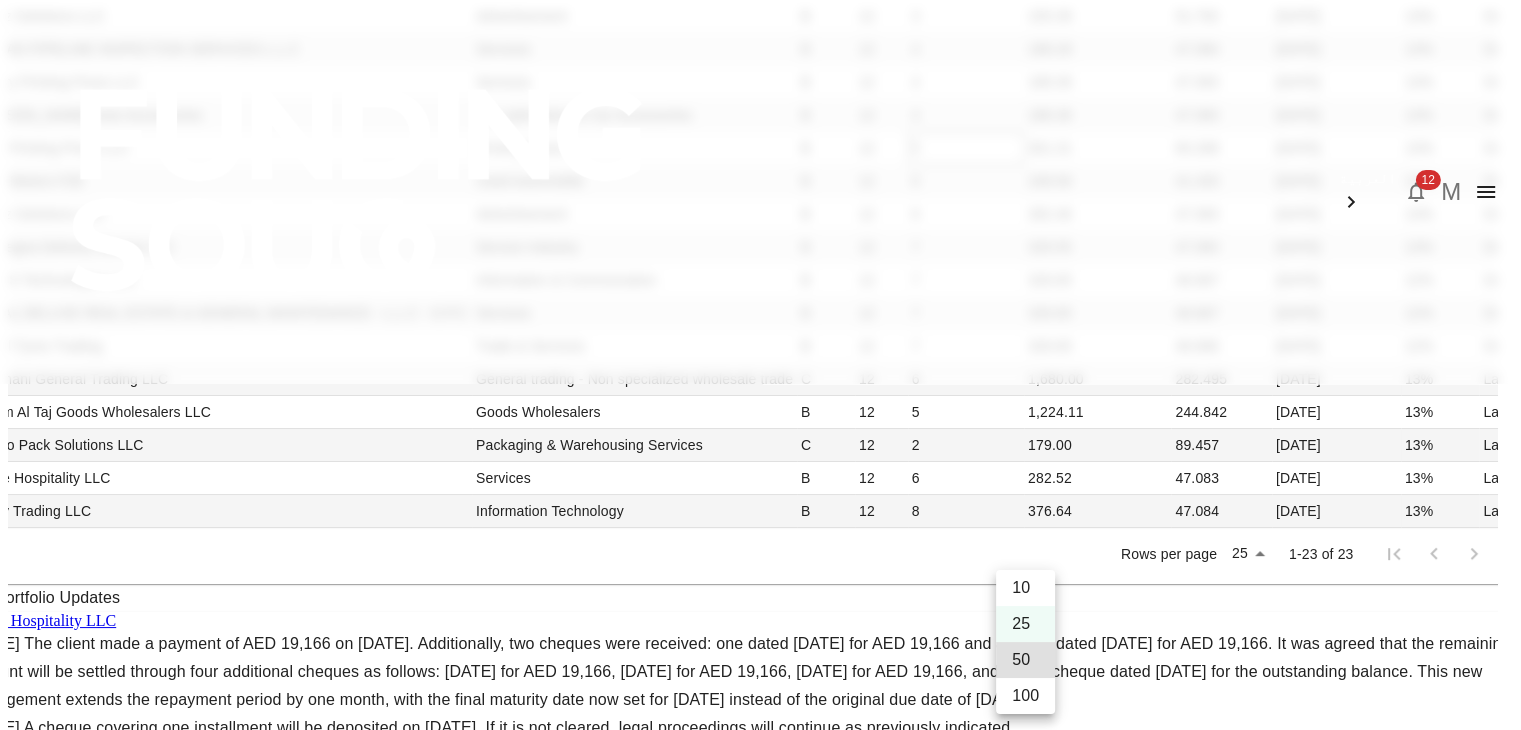 type 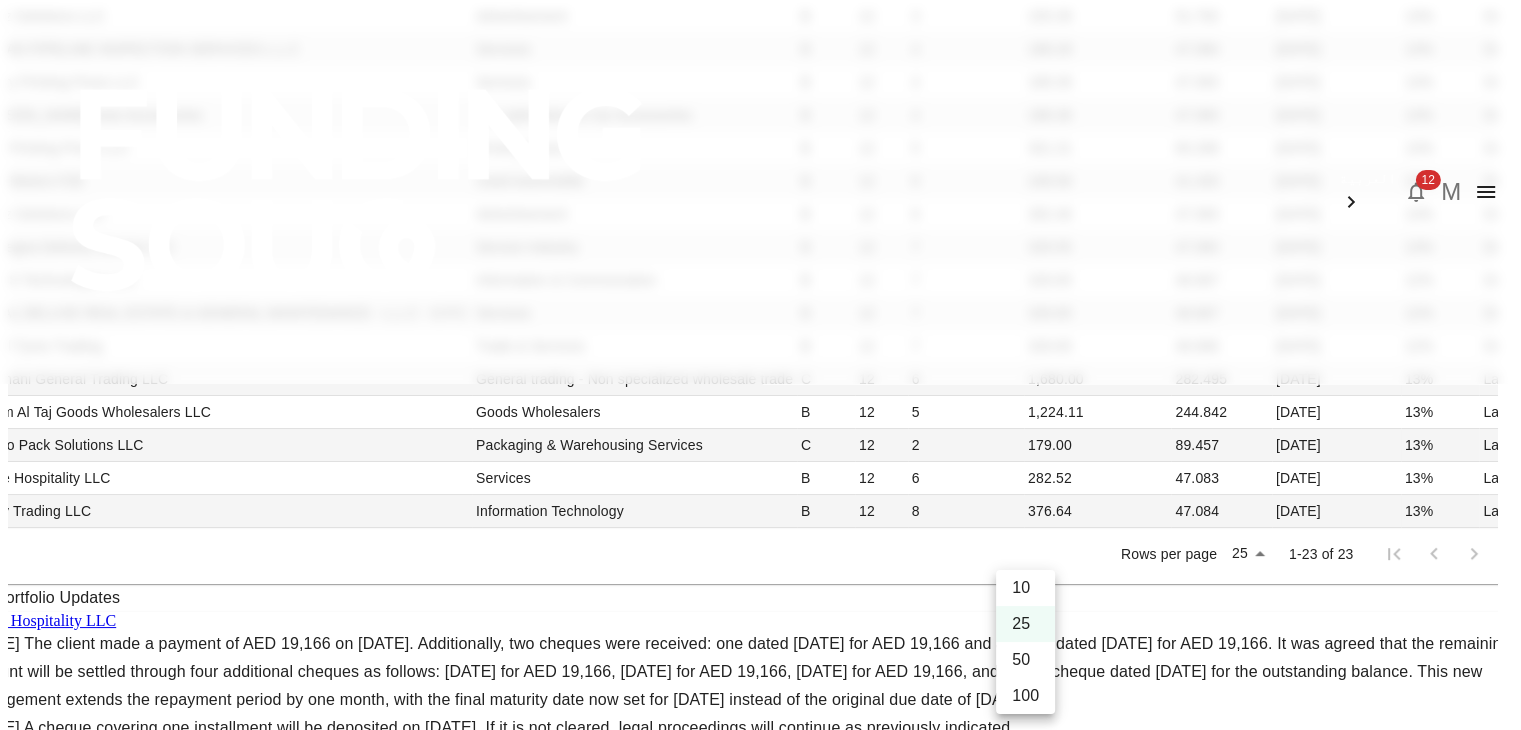 click at bounding box center (760, 365) 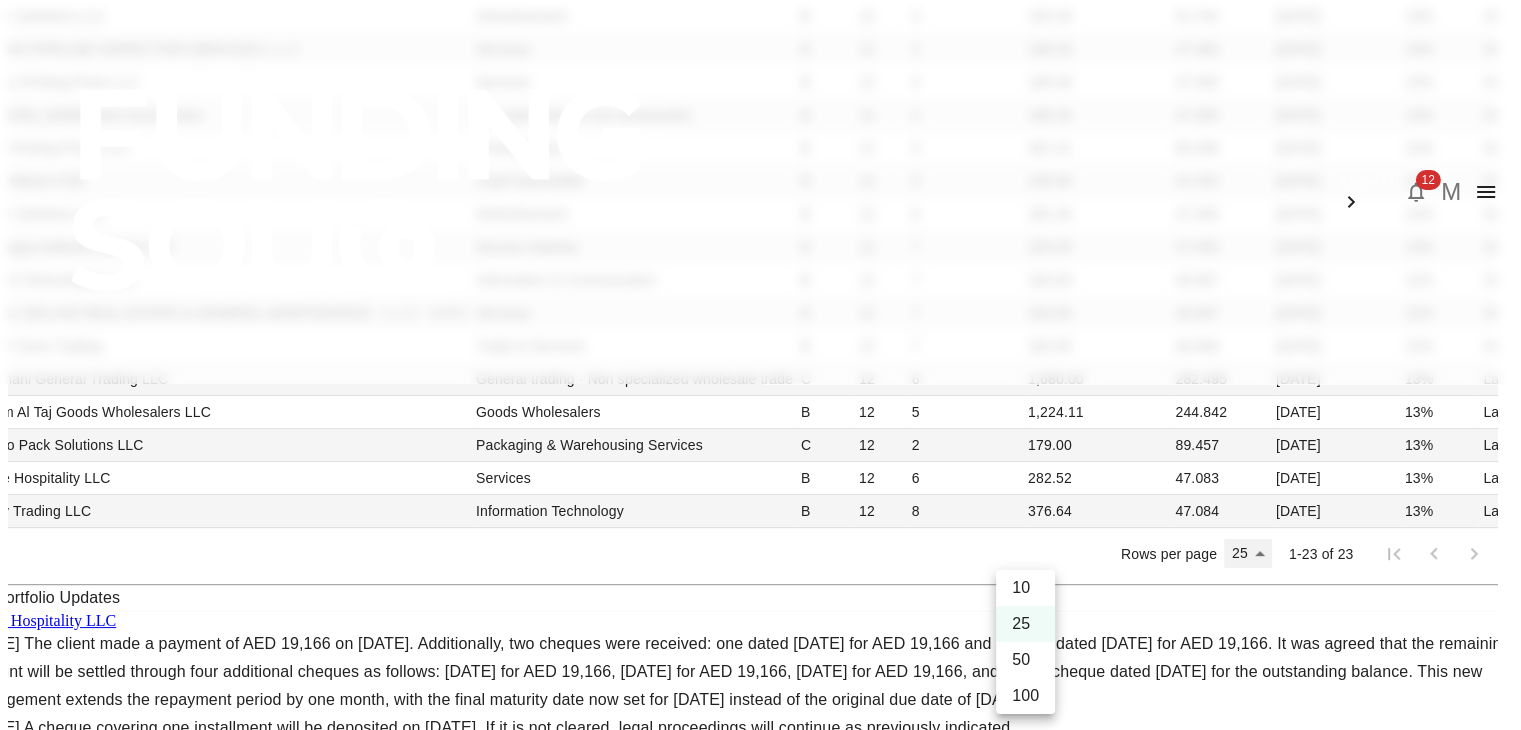 scroll, scrollTop: 1252, scrollLeft: 0, axis: vertical 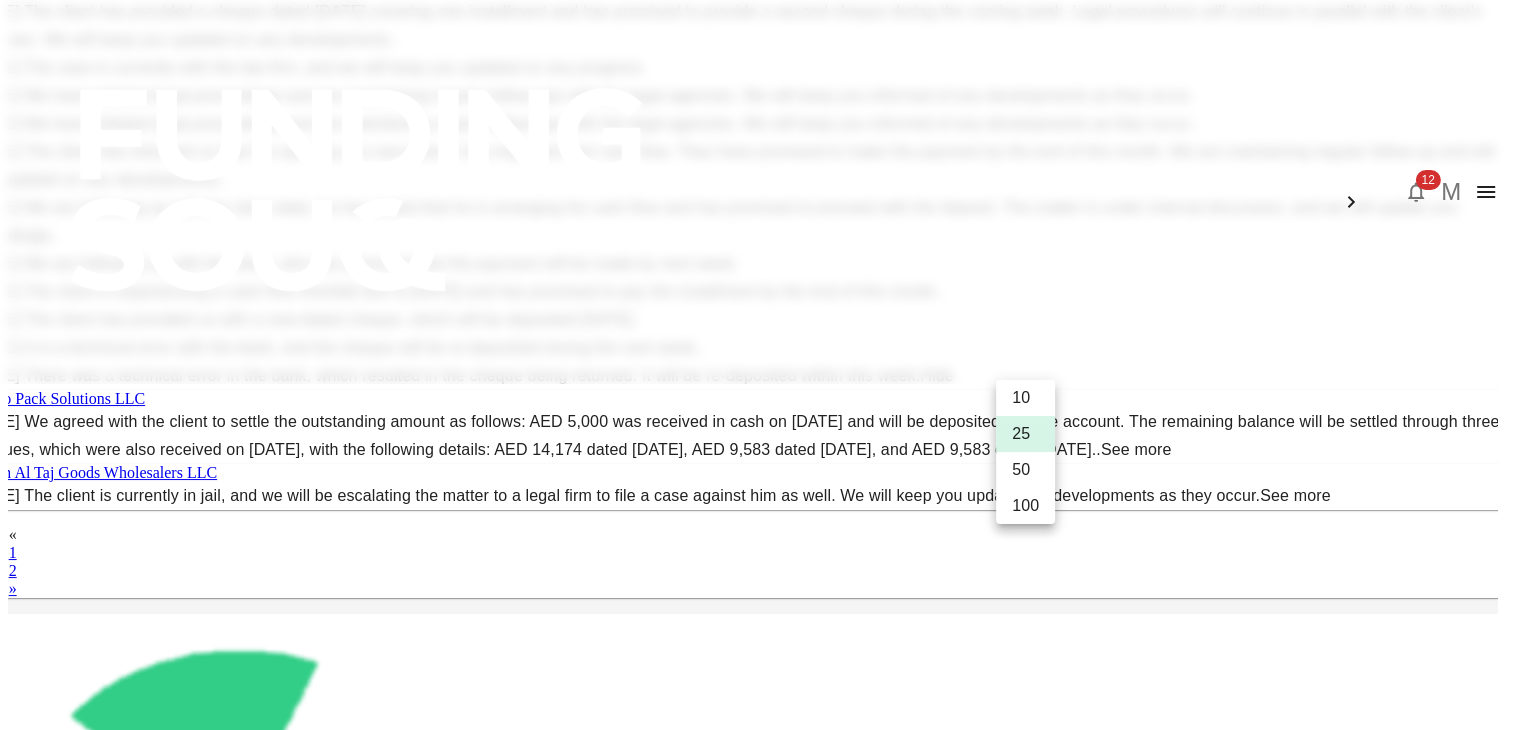 type 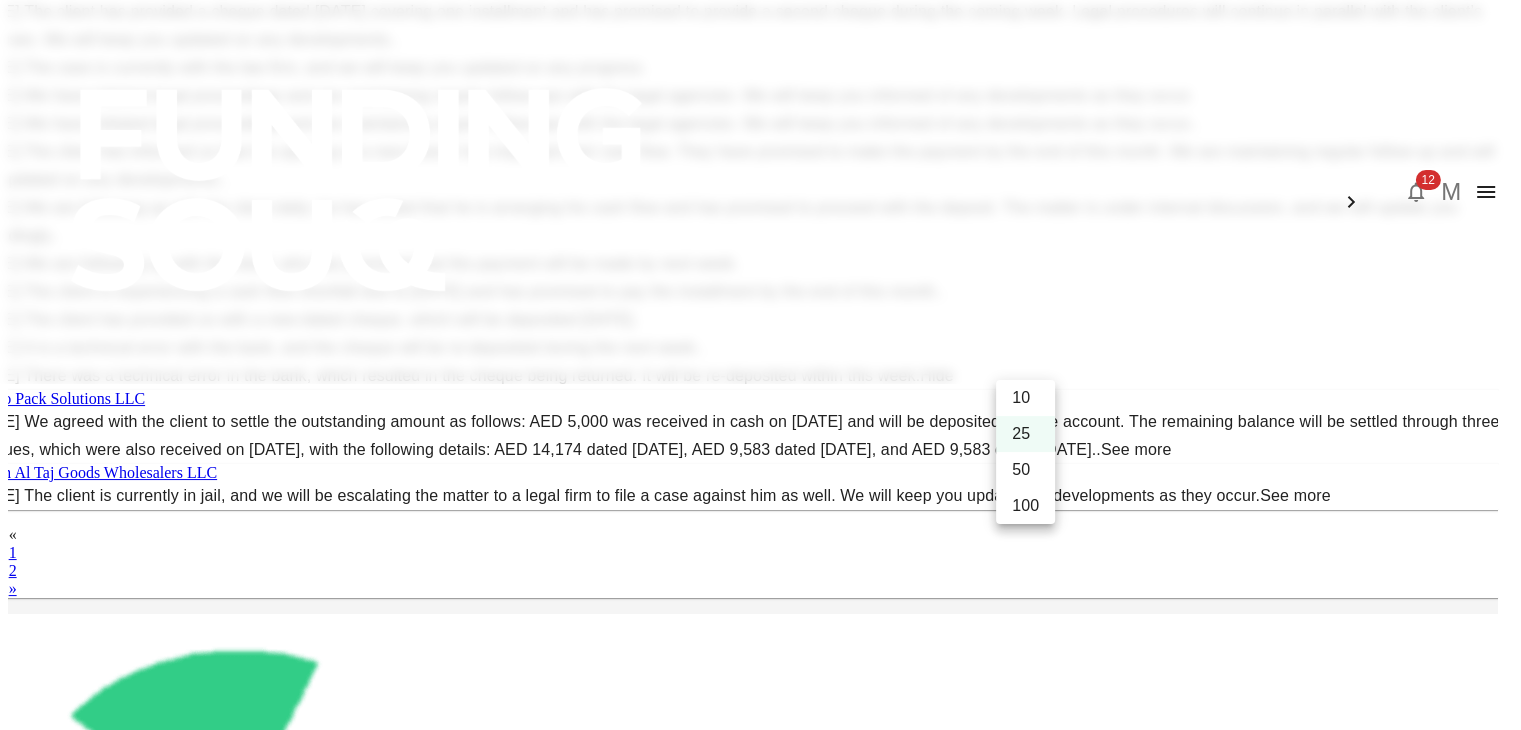 click at bounding box center (760, 365) 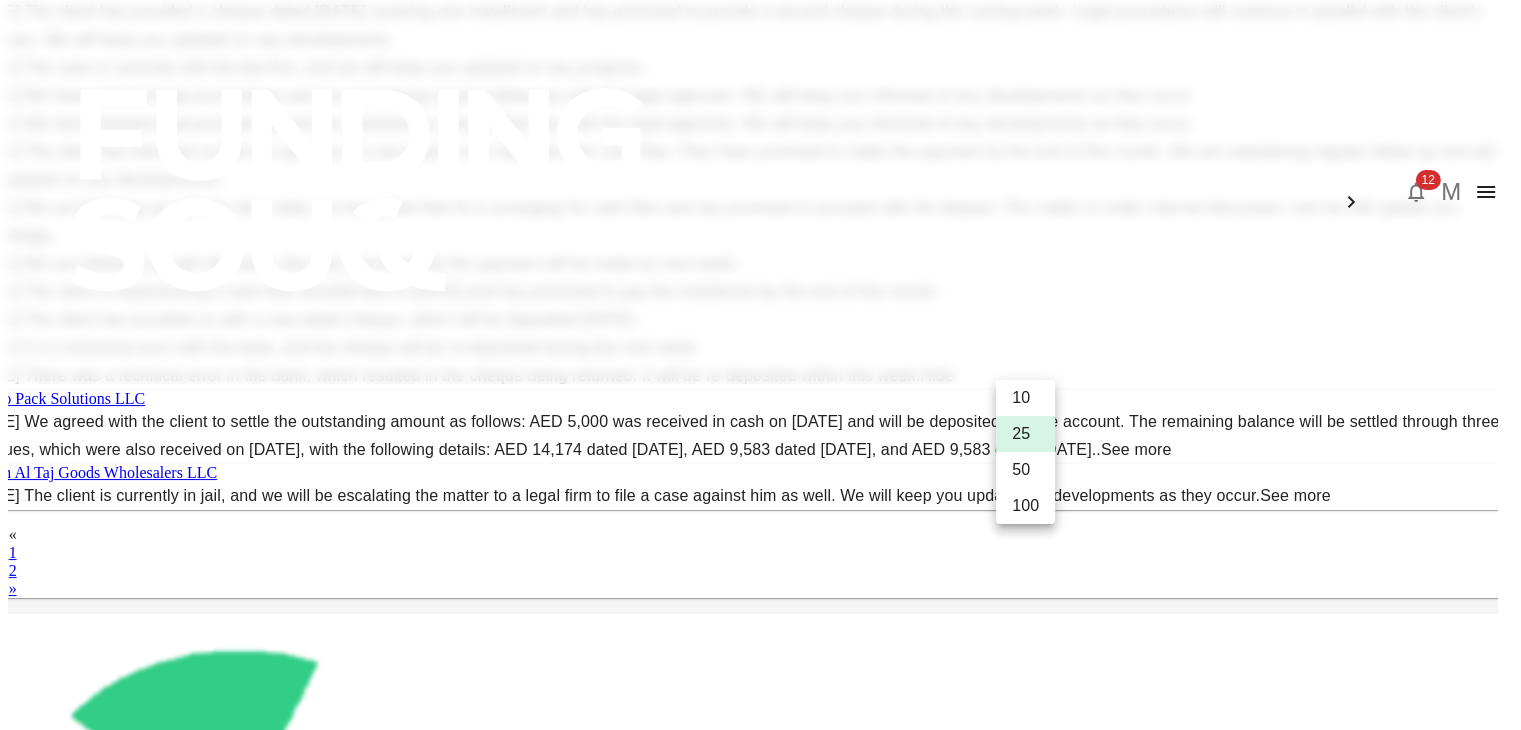 type 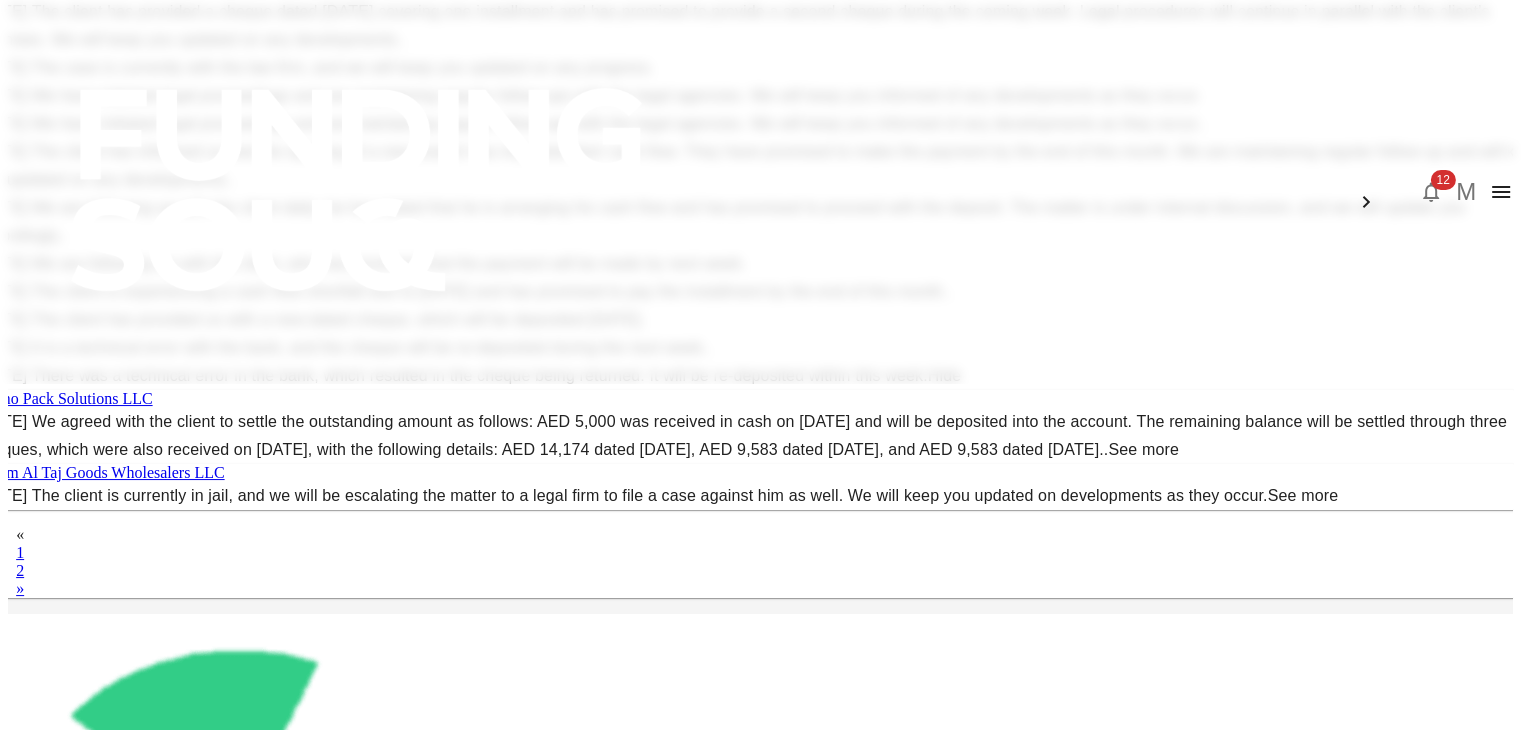 drag, startPoint x: 1516, startPoint y: 377, endPoint x: 1519, endPoint y: 421, distance: 44.102154 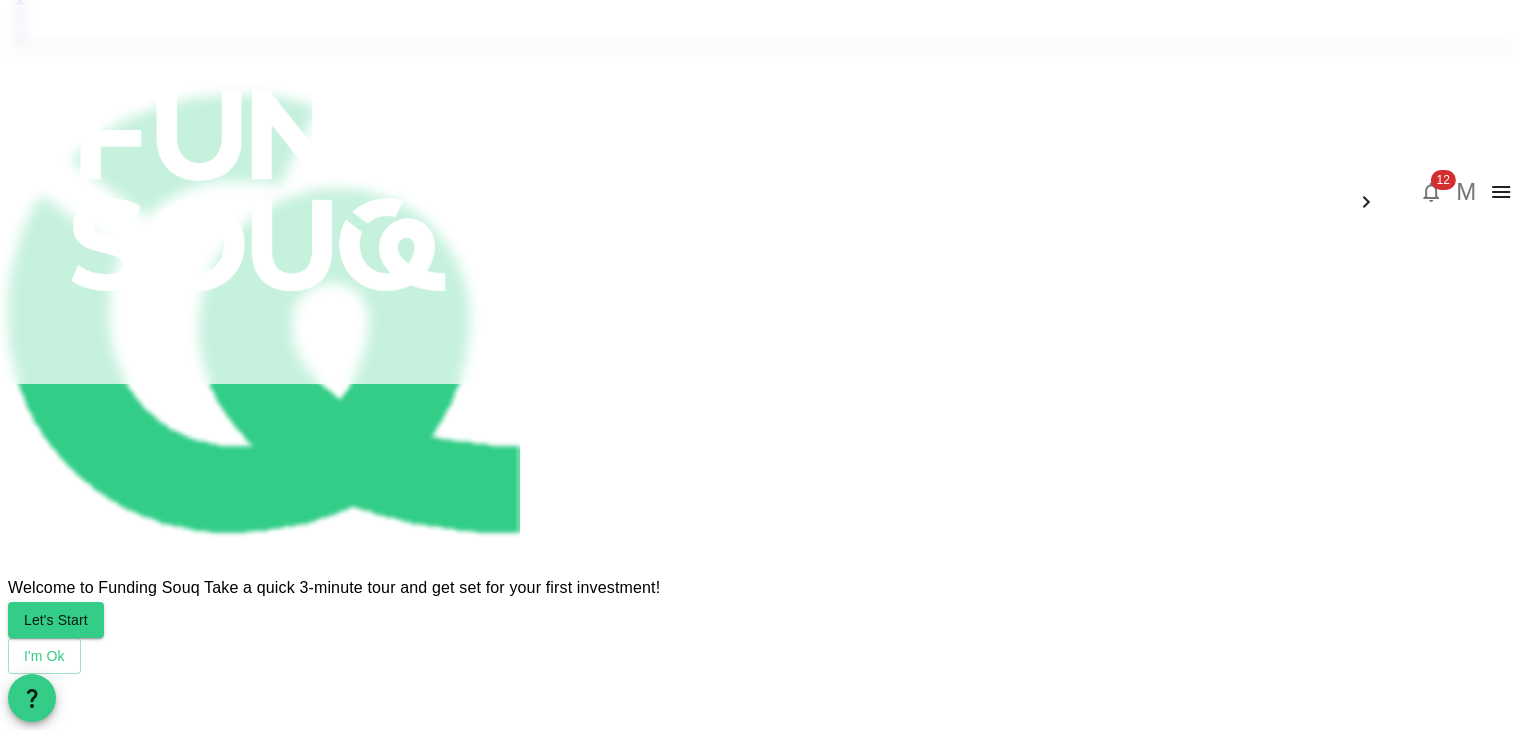 scroll, scrollTop: 2477, scrollLeft: 0, axis: vertical 